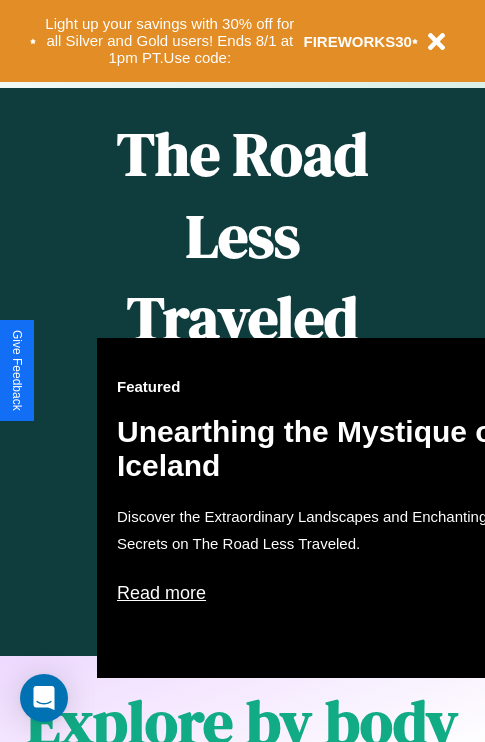 scroll, scrollTop: 817, scrollLeft: 0, axis: vertical 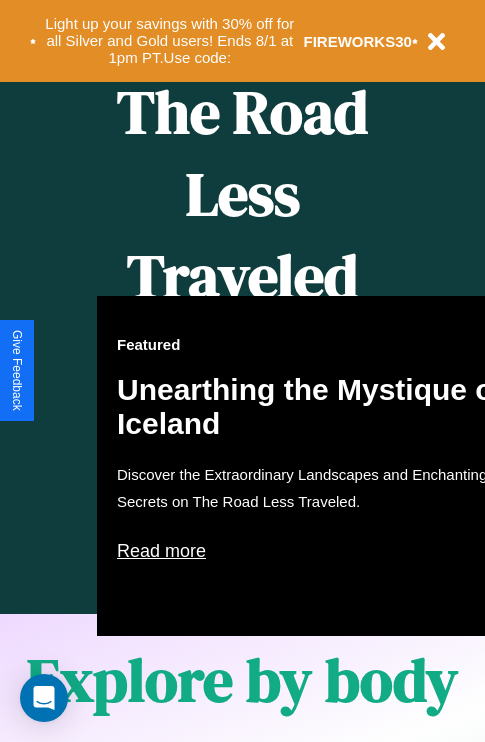 click on "Featured Unearthing the Mystique of Iceland Discover the Extraordinary Landscapes and Enchanting Secrets on The Road Less Traveled. Read more" at bounding box center [317, 466] 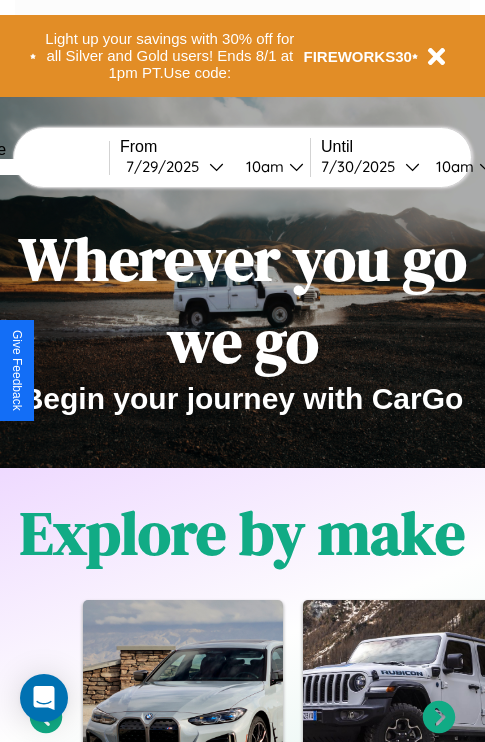 scroll, scrollTop: 0, scrollLeft: 0, axis: both 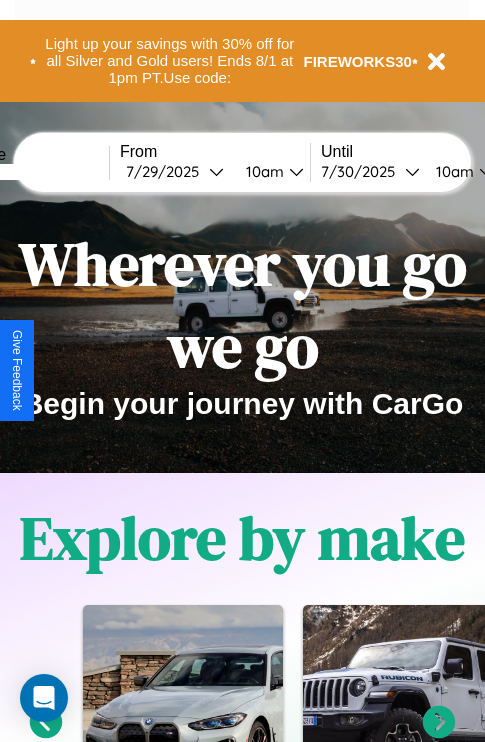 click at bounding box center (34, 172) 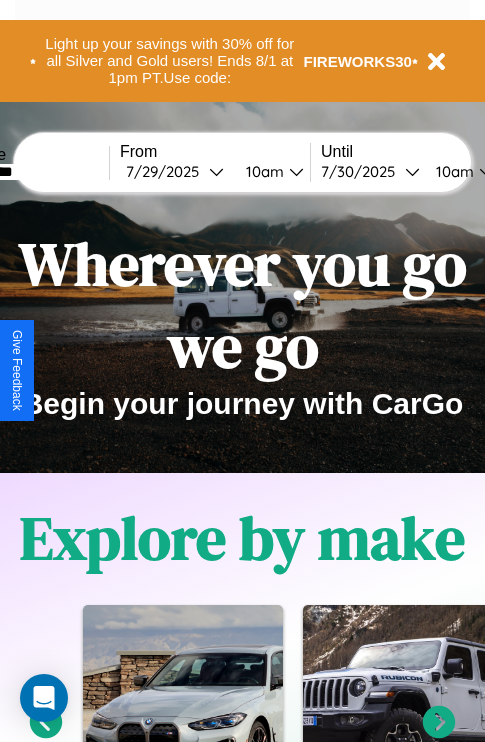 type on "*********" 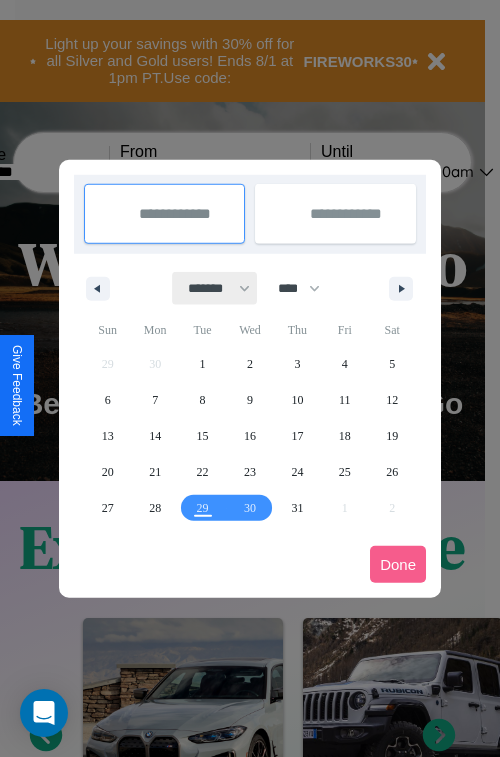 click on "******* ******** ***** ***** *** **** **** ****** ********* ******* ******** ********" at bounding box center (215, 288) 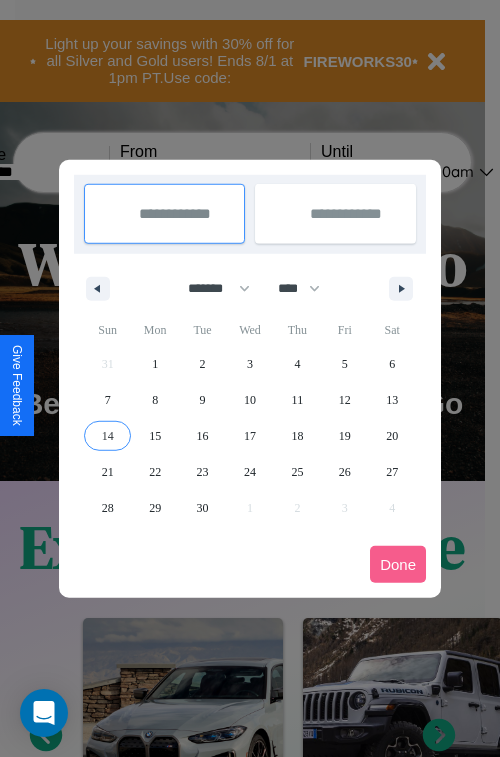 click on "14" at bounding box center [108, 436] 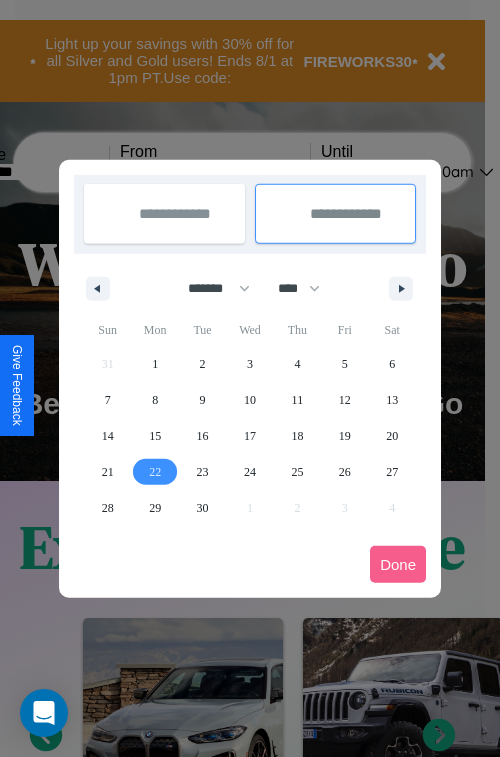 click on "22" at bounding box center [155, 472] 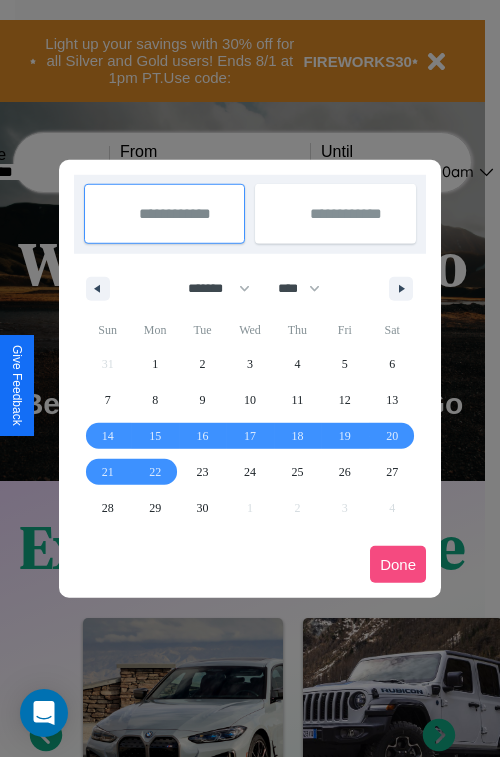 click on "Done" at bounding box center (398, 564) 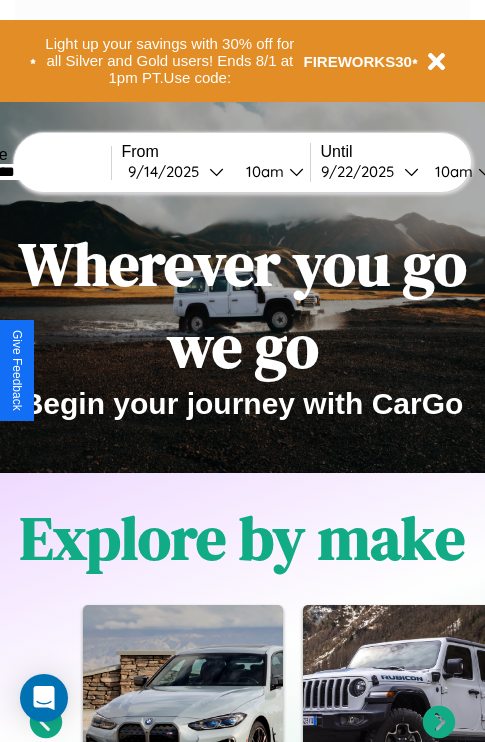 scroll, scrollTop: 0, scrollLeft: 76, axis: horizontal 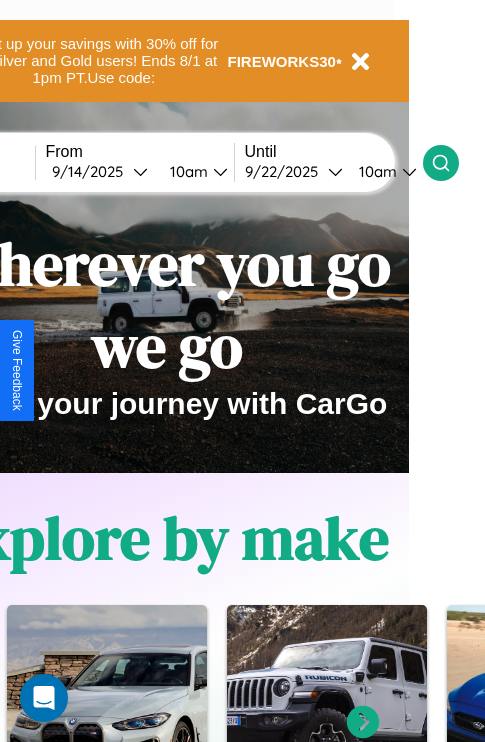 click 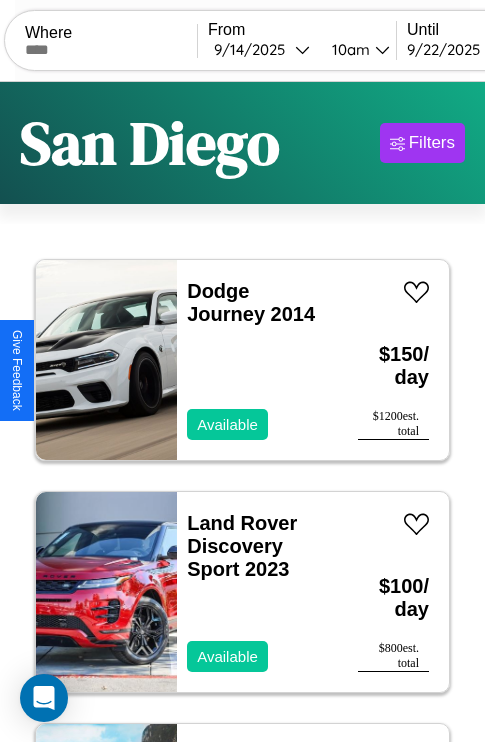 scroll, scrollTop: 95, scrollLeft: 0, axis: vertical 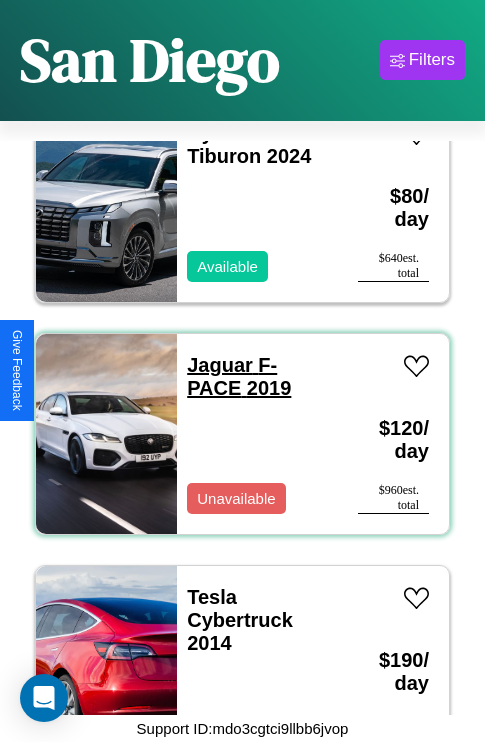 click on "Jaguar   F-PACE   2019" at bounding box center (239, 376) 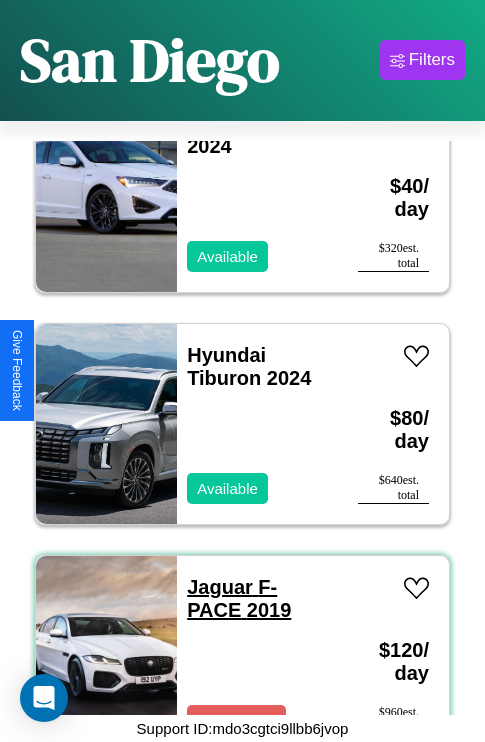 scroll, scrollTop: 3323, scrollLeft: 0, axis: vertical 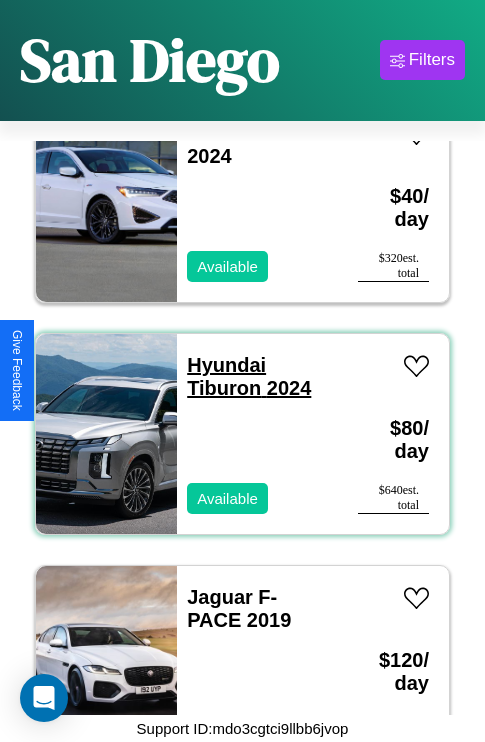 click on "Hyundai   Tiburon   2024" at bounding box center (249, 376) 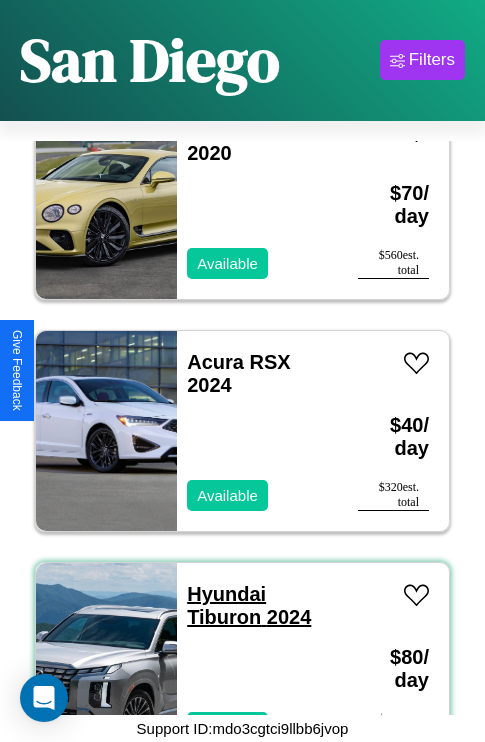 scroll, scrollTop: 3091, scrollLeft: 0, axis: vertical 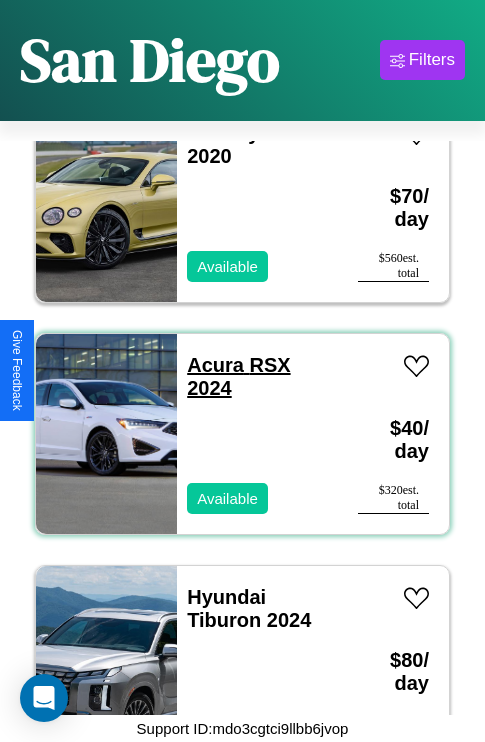 click on "Acura   RSX   2024" at bounding box center [238, 376] 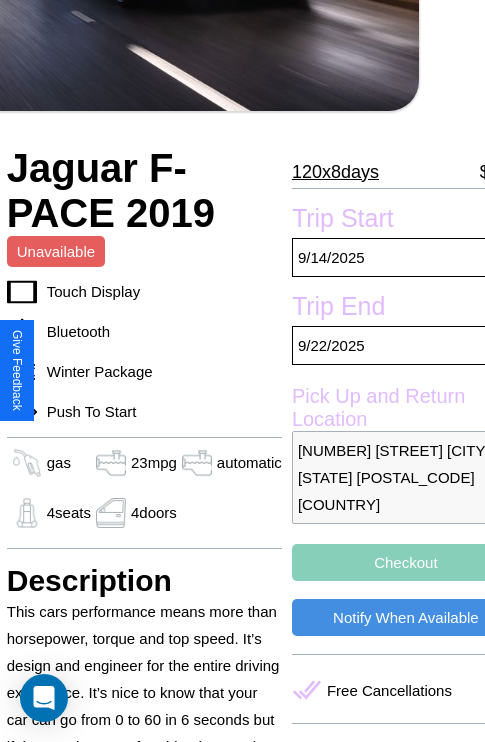 scroll, scrollTop: 427, scrollLeft: 84, axis: both 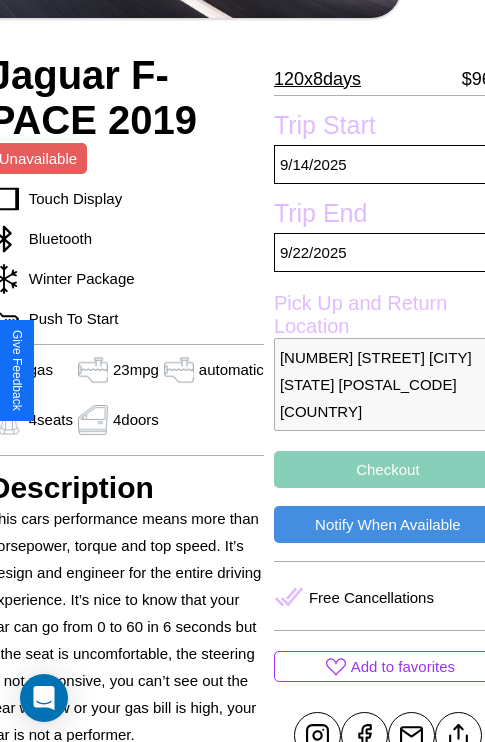 click on "[NUMBER] [STREET]  [CITY] [STATE] [POSTAL_CODE] [COUNTRY]" at bounding box center [388, 384] 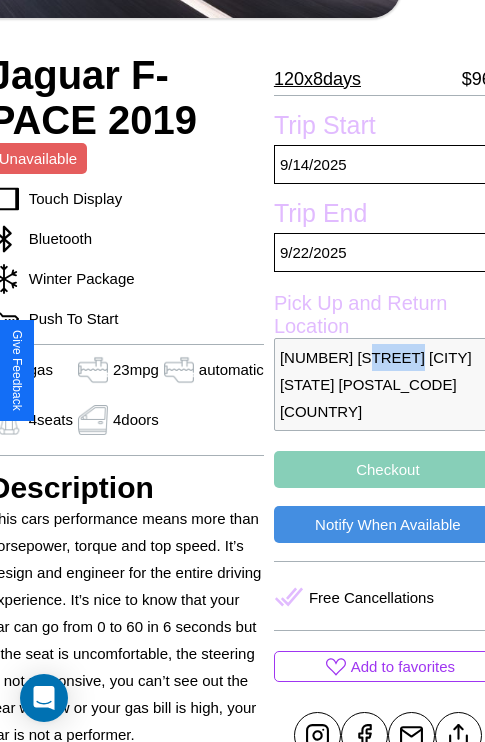 click on "[NUMBER] [STREET]  [CITY] [STATE] [POSTAL_CODE] [COUNTRY]" at bounding box center [388, 384] 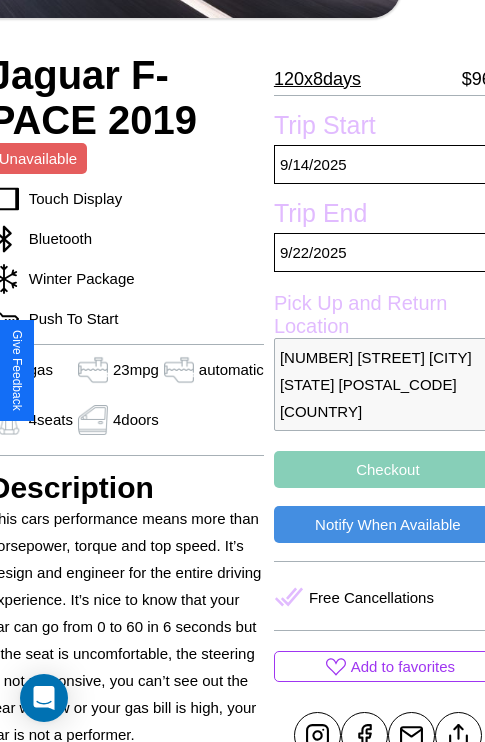 click on "[NUMBER] [STREET]  [CITY] [STATE] [POSTAL_CODE] [COUNTRY]" at bounding box center (388, 384) 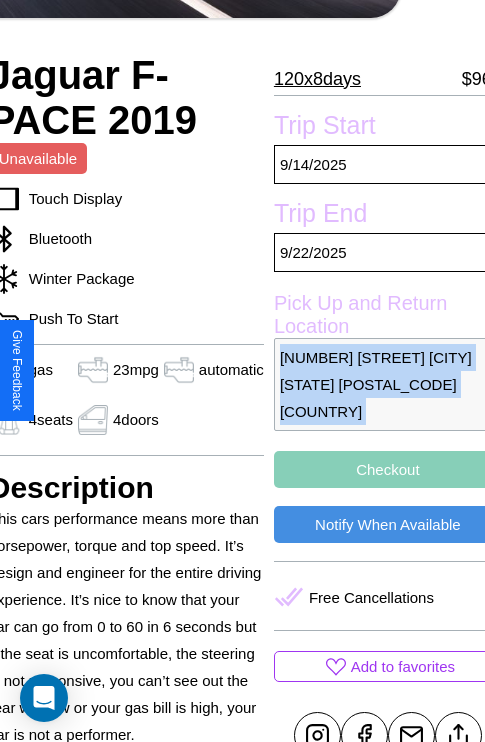 click on "[NUMBER] [STREET]  [CITY] [STATE] [POSTAL_CODE] [COUNTRY]" at bounding box center (388, 384) 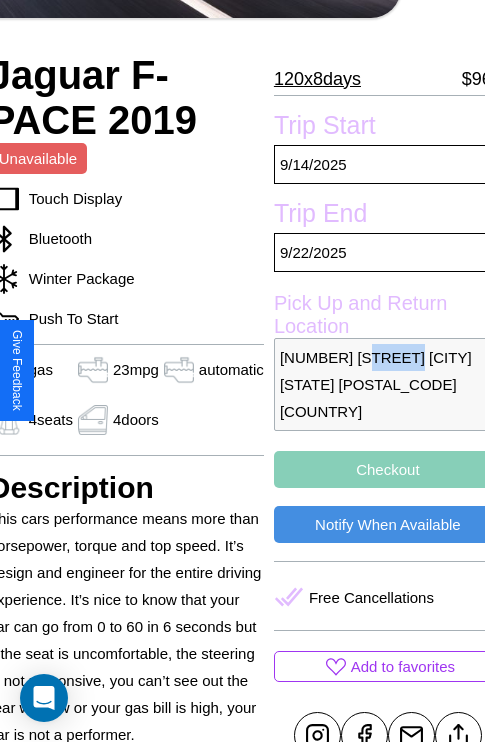 click on "[NUMBER] [STREET]  [CITY] [STATE] [POSTAL_CODE] [COUNTRY]" at bounding box center (388, 384) 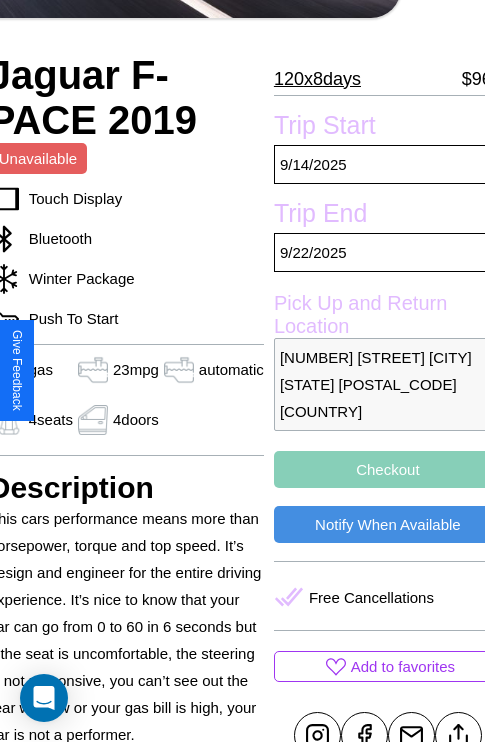 scroll, scrollTop: 499, scrollLeft: 84, axis: both 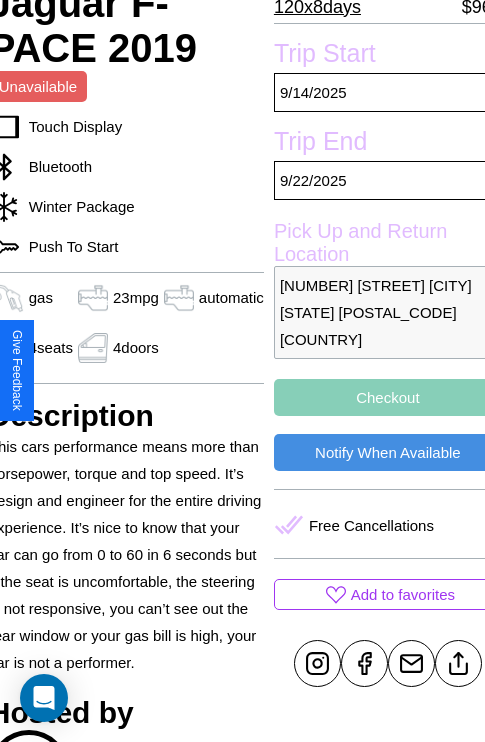 click on "Checkout" at bounding box center (388, 397) 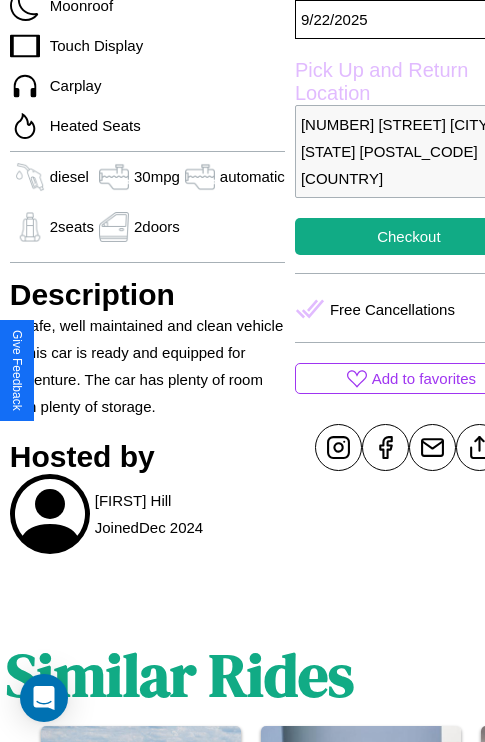 scroll, scrollTop: 672, scrollLeft: 68, axis: both 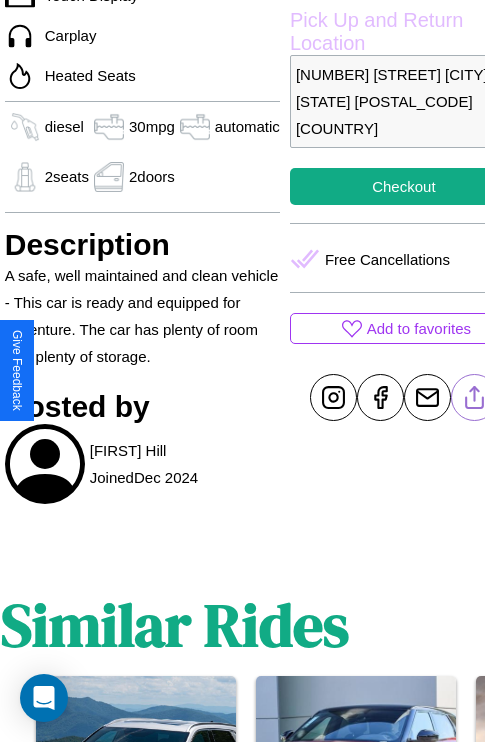 click 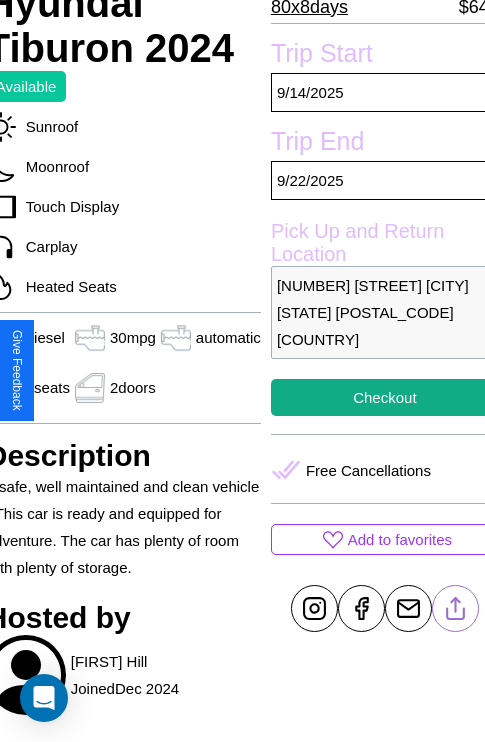 scroll, scrollTop: 461, scrollLeft: 88, axis: both 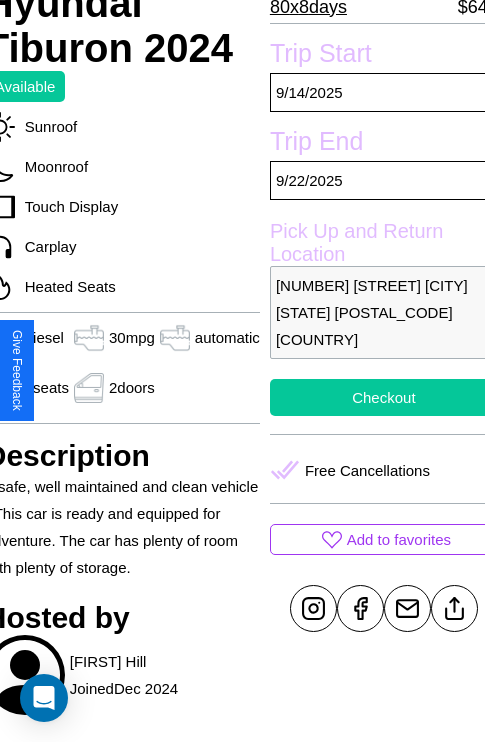 click on "Checkout" at bounding box center (384, 397) 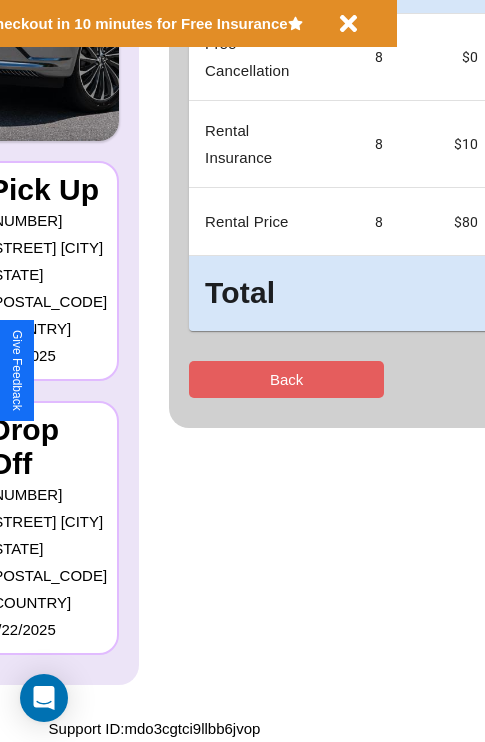 scroll, scrollTop: 0, scrollLeft: 0, axis: both 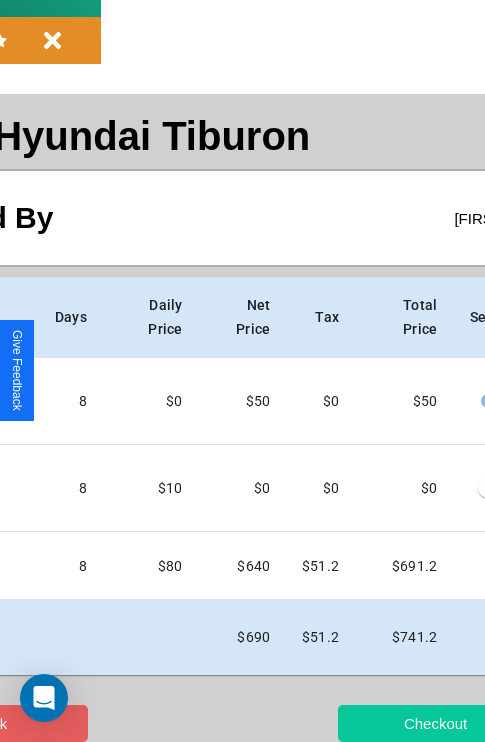 click on "Checkout" at bounding box center [435, 723] 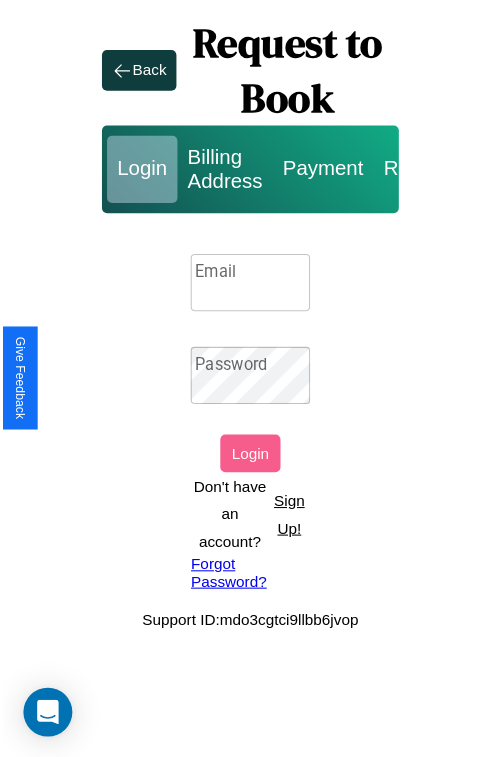 scroll, scrollTop: 0, scrollLeft: 0, axis: both 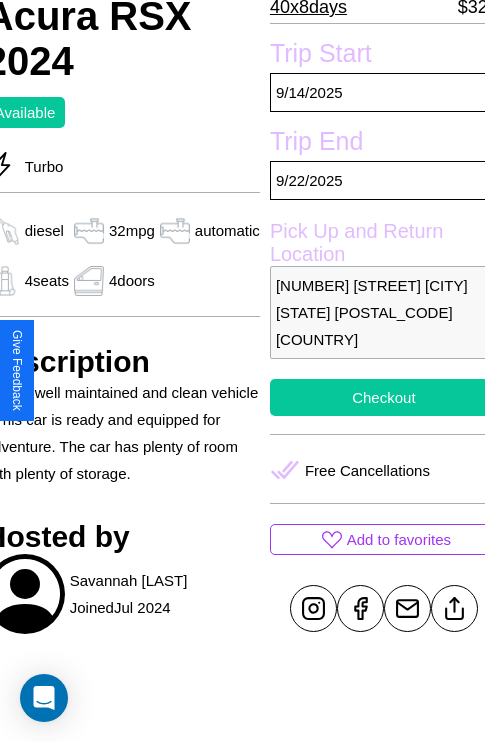 click on "Checkout" at bounding box center (384, 397) 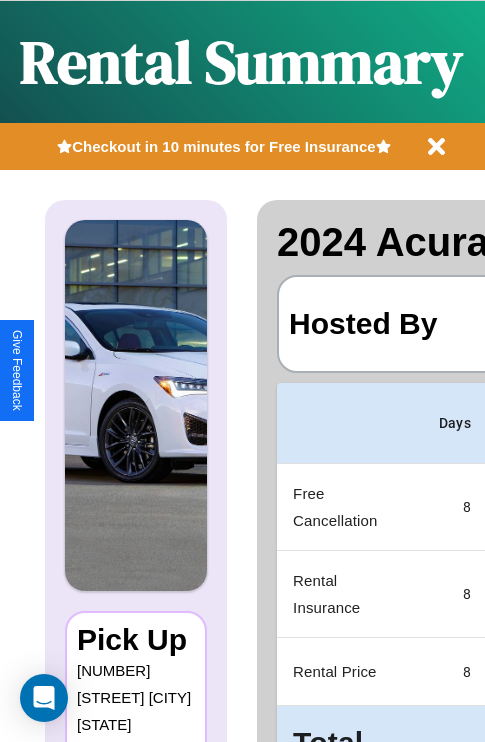 scroll, scrollTop: 0, scrollLeft: 378, axis: horizontal 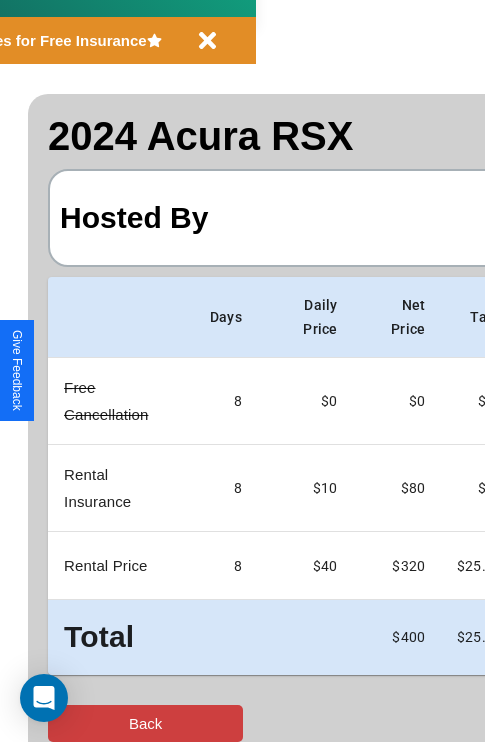 click on "Back" at bounding box center [145, 723] 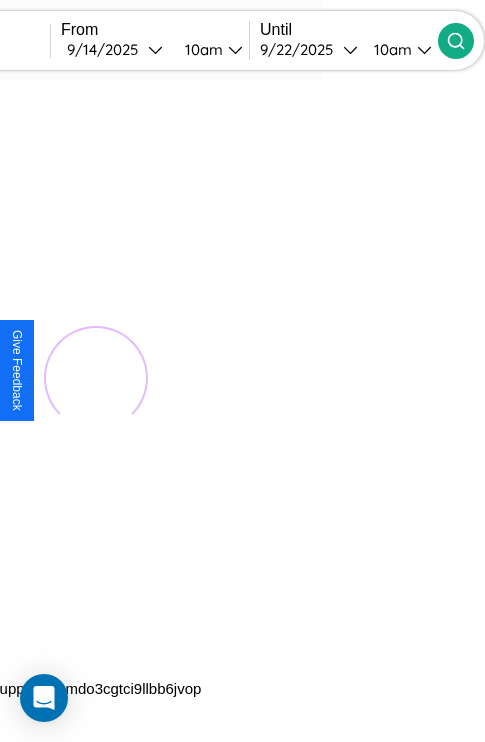 scroll, scrollTop: 0, scrollLeft: 0, axis: both 